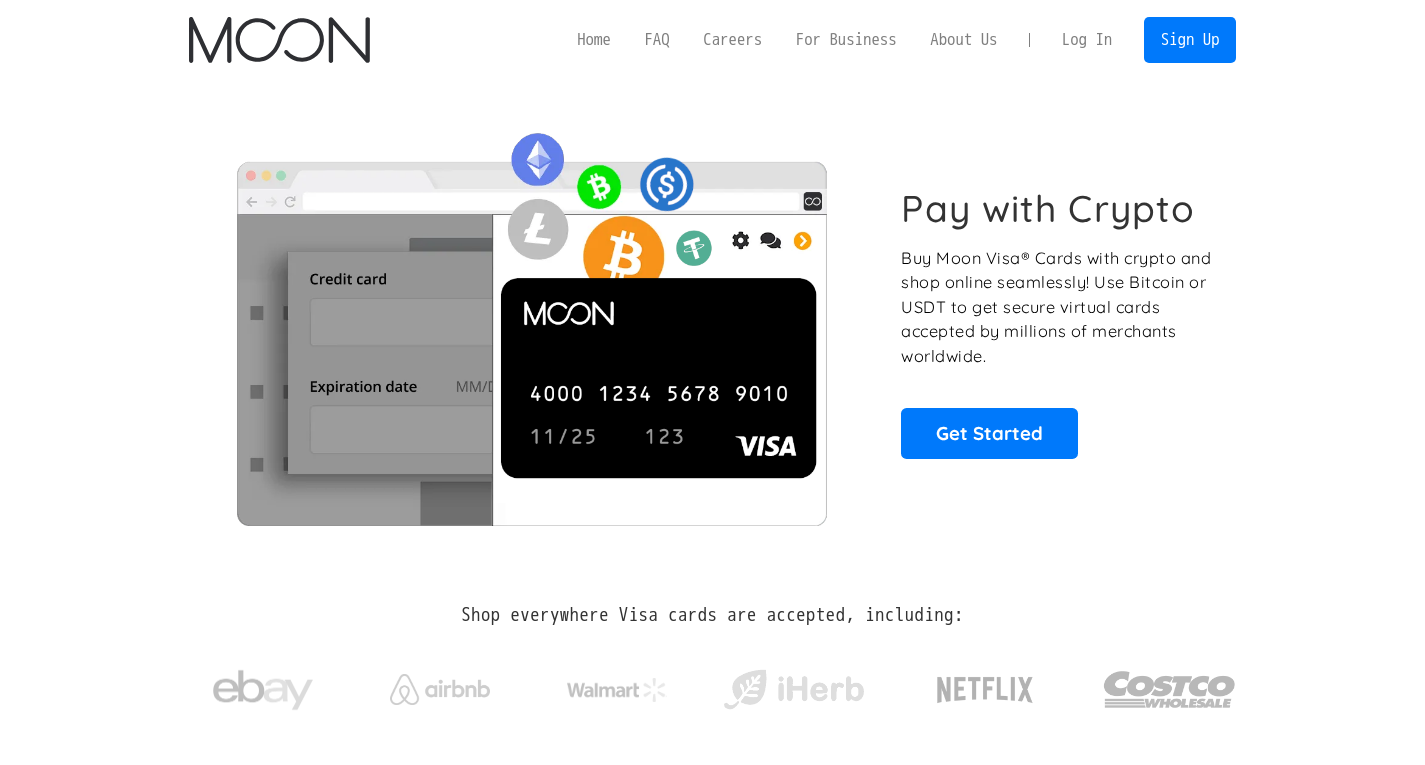 scroll, scrollTop: 0, scrollLeft: 0, axis: both 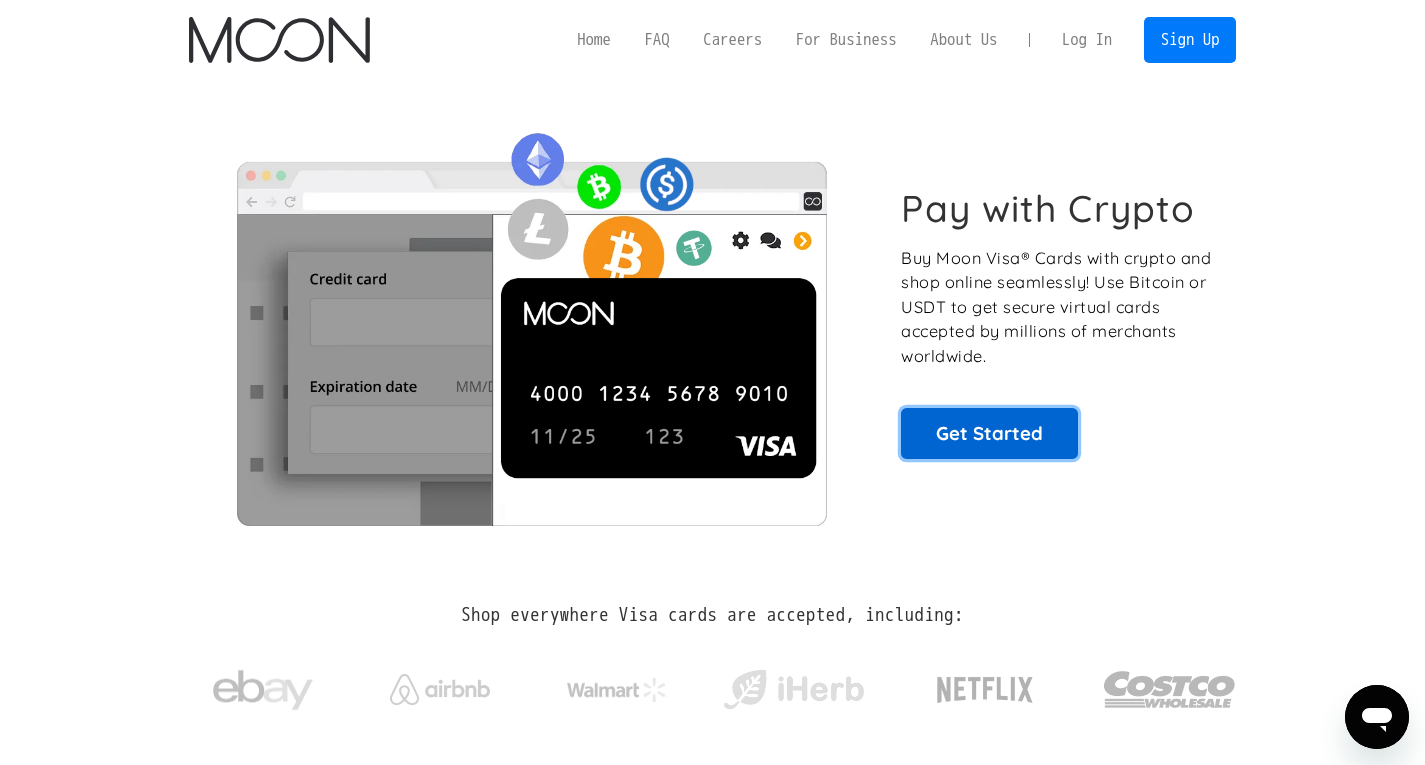 click on "Get Started" at bounding box center [989, 433] 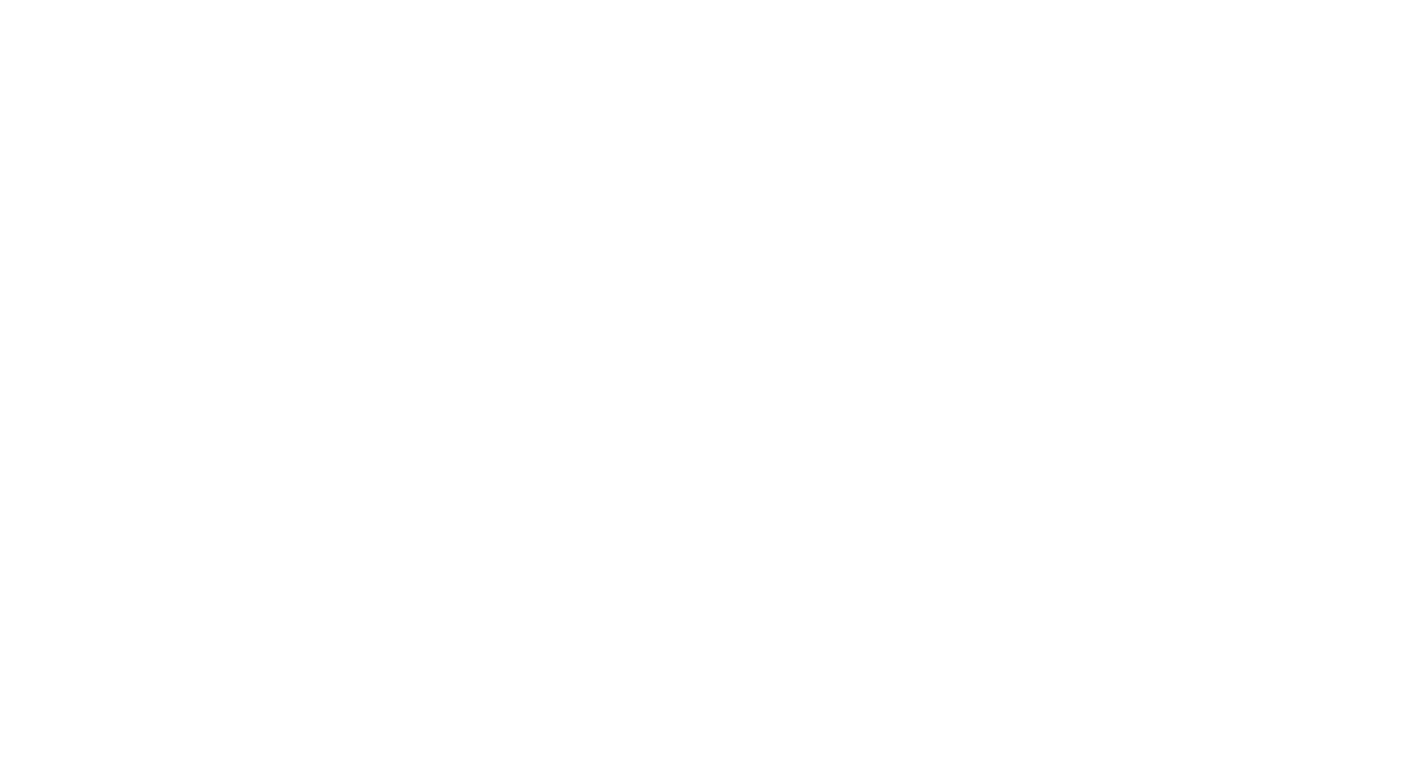 scroll, scrollTop: 0, scrollLeft: 0, axis: both 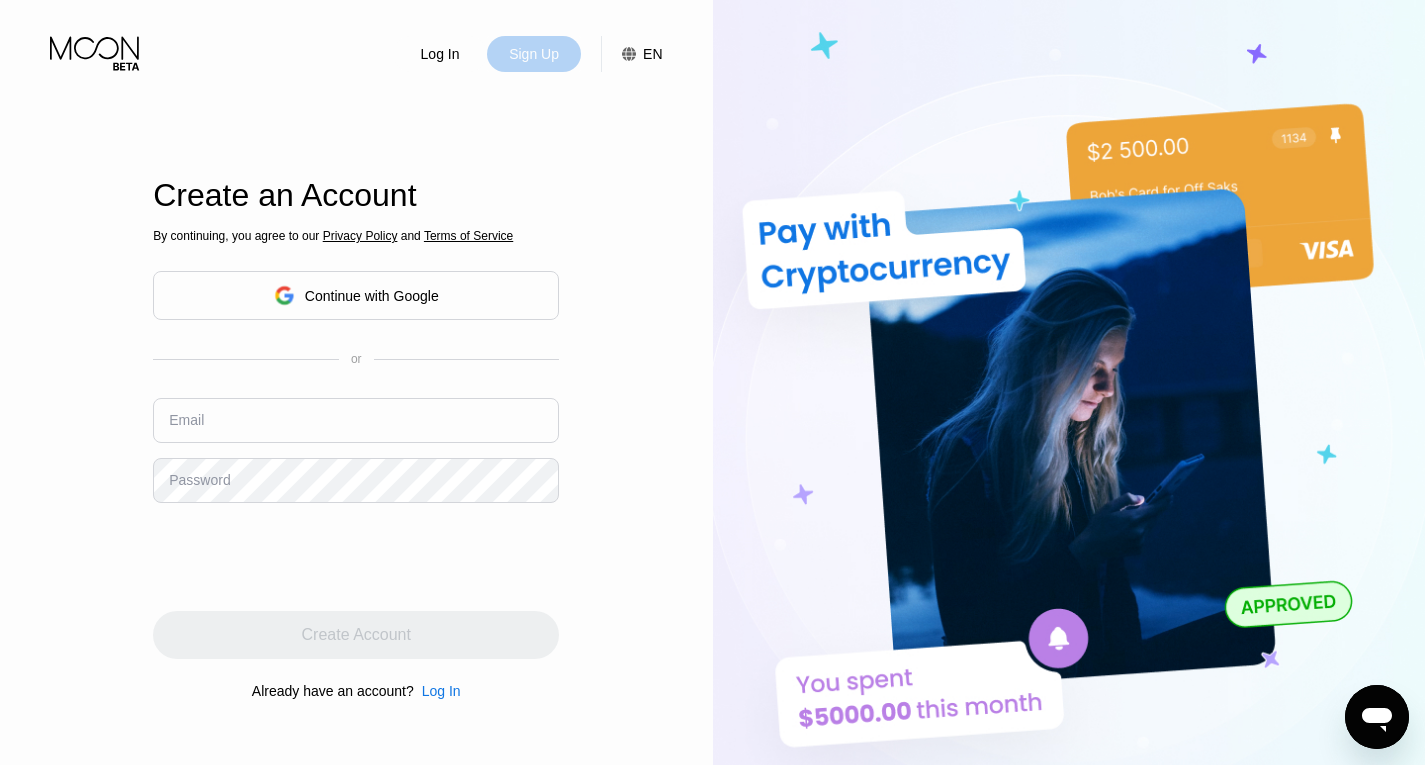 click on "Sign Up" at bounding box center [534, 54] 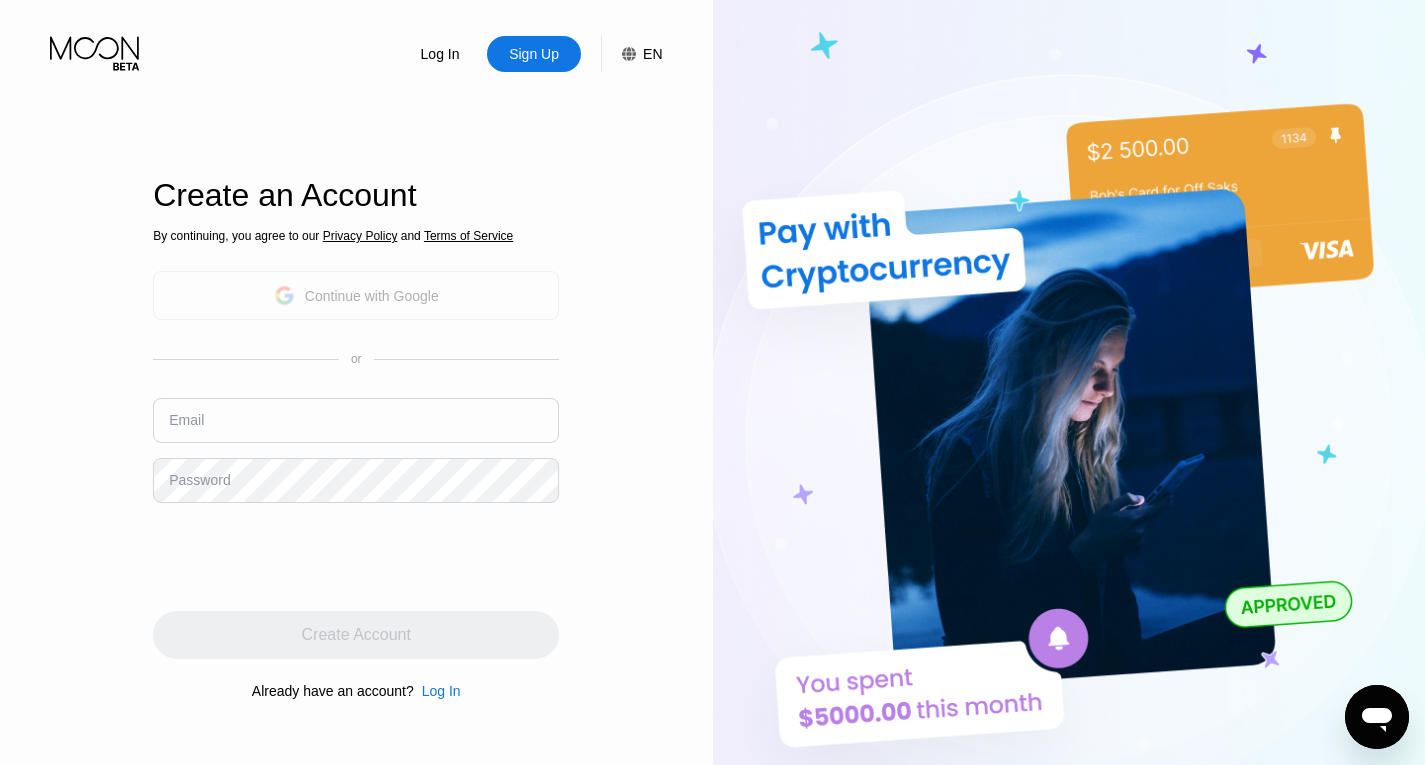 click on "Continue with Google" at bounding box center (356, 295) 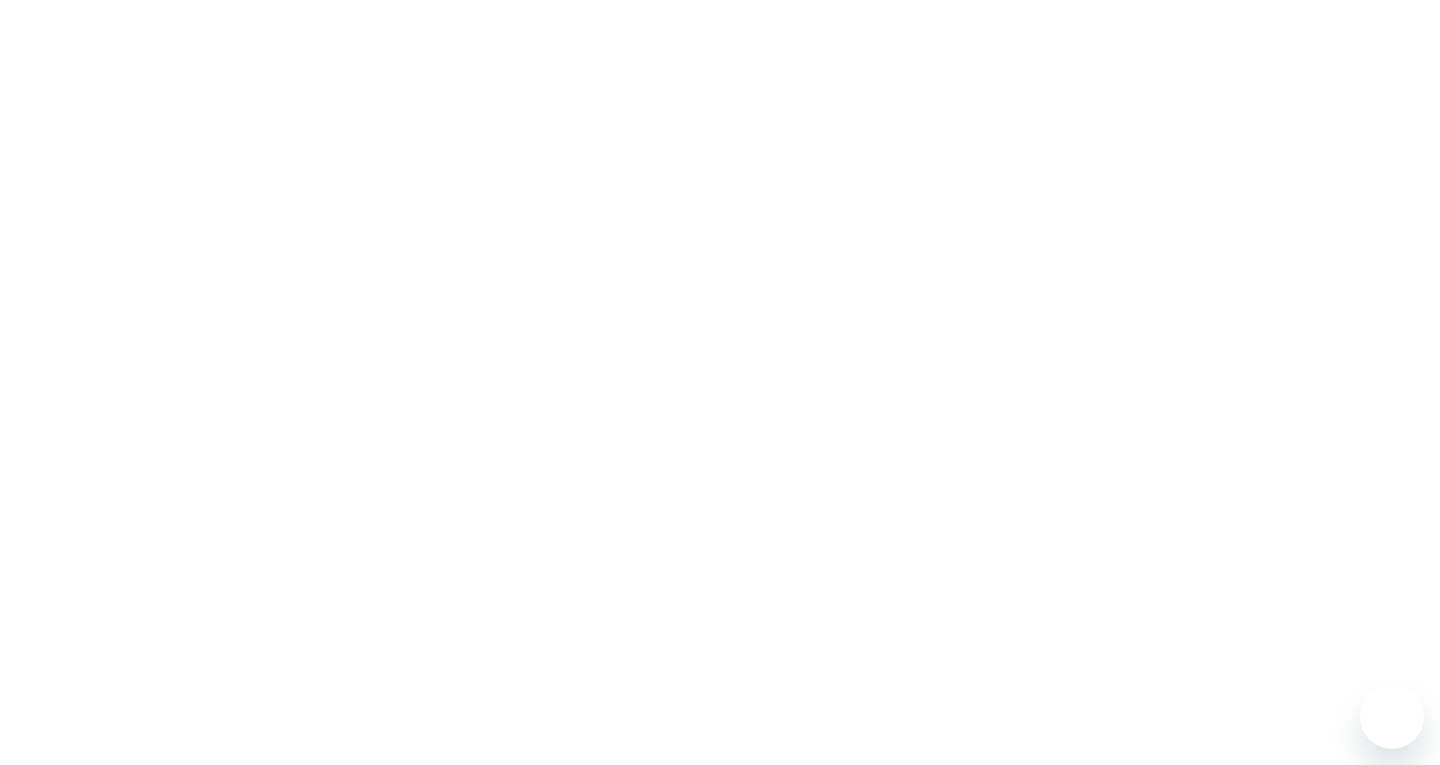 scroll, scrollTop: 0, scrollLeft: 0, axis: both 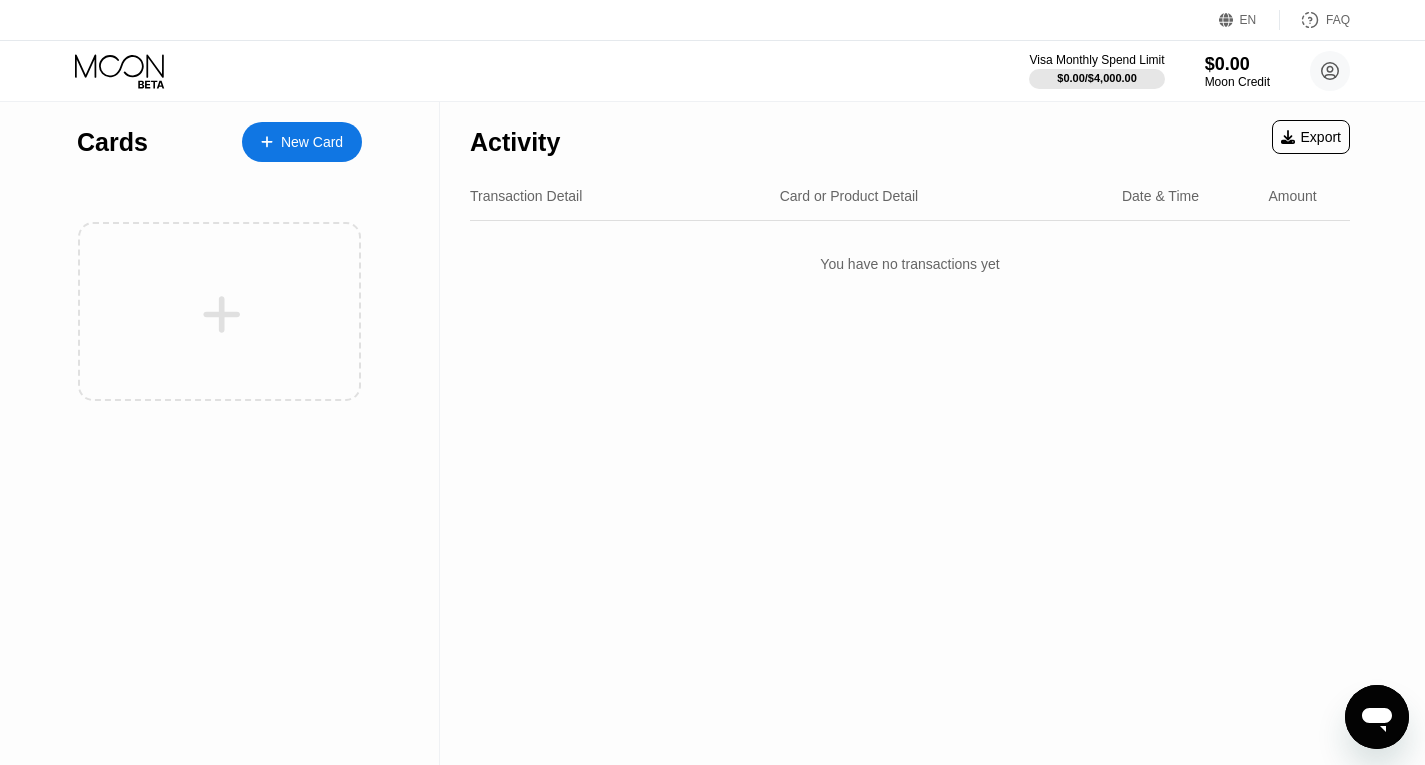 click on "New Card" at bounding box center (312, 142) 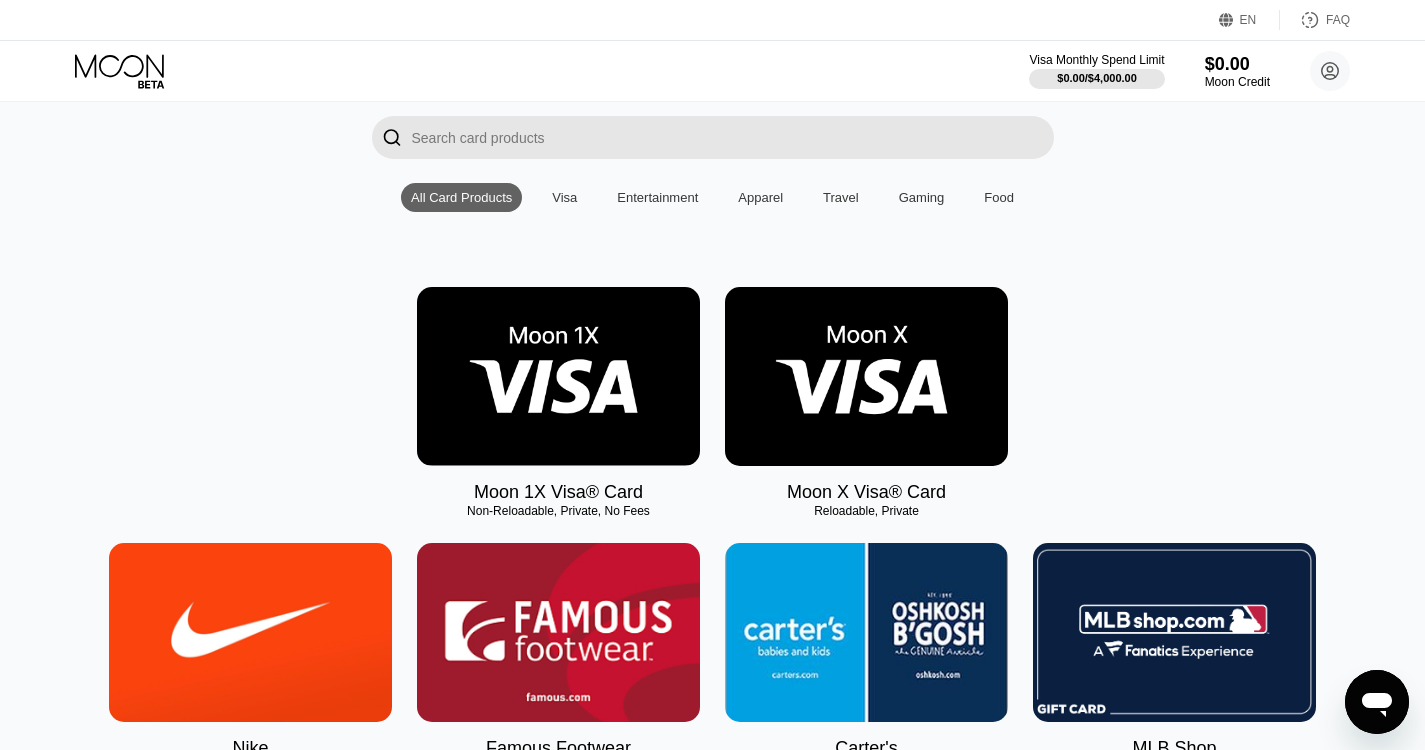 scroll, scrollTop: 100, scrollLeft: 0, axis: vertical 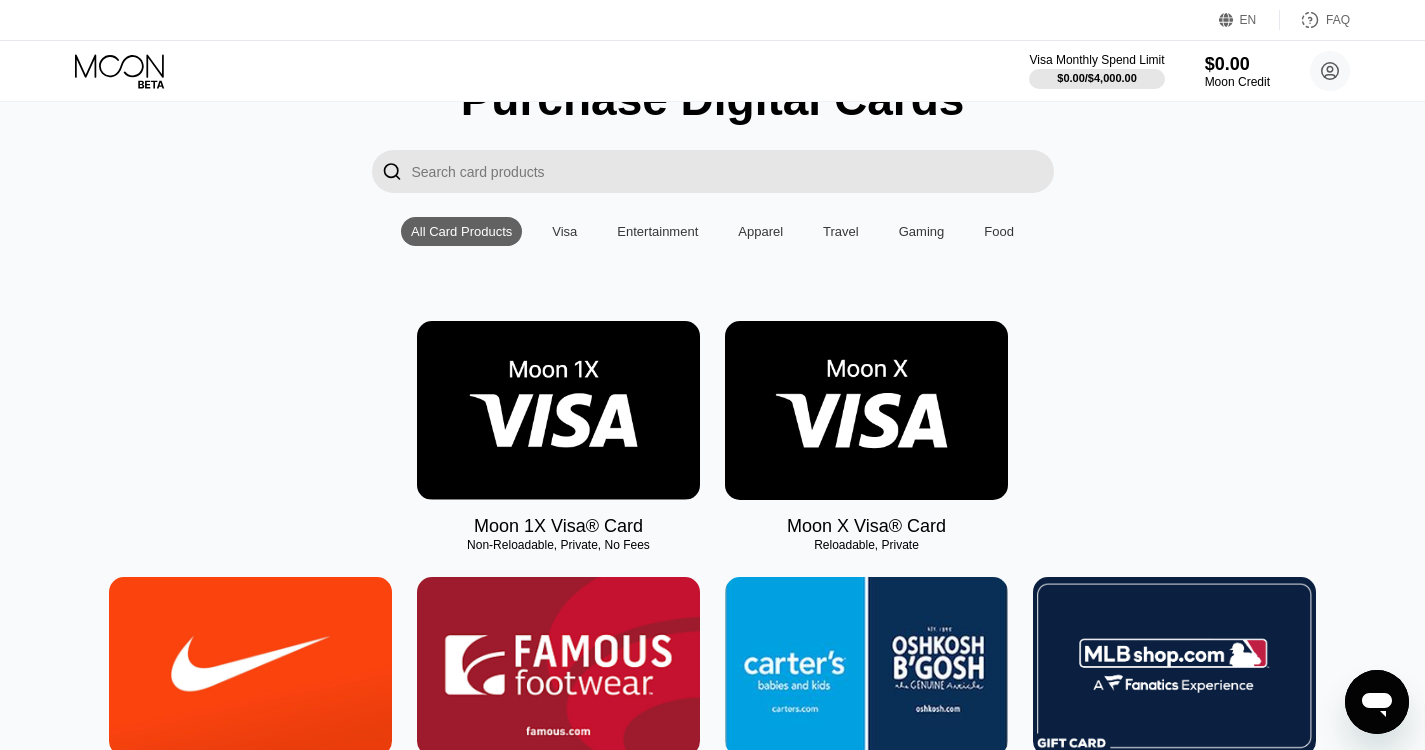click at bounding box center [558, 410] 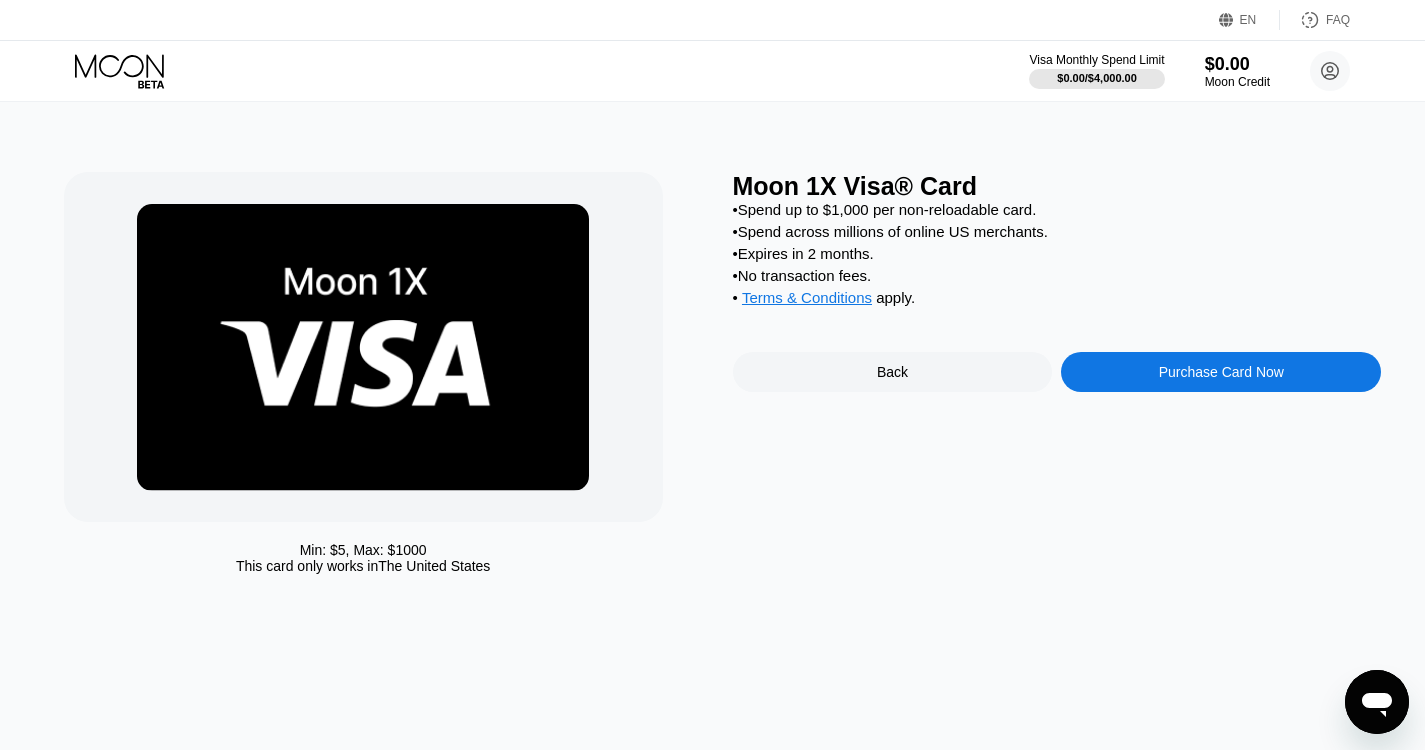 scroll, scrollTop: 0, scrollLeft: 0, axis: both 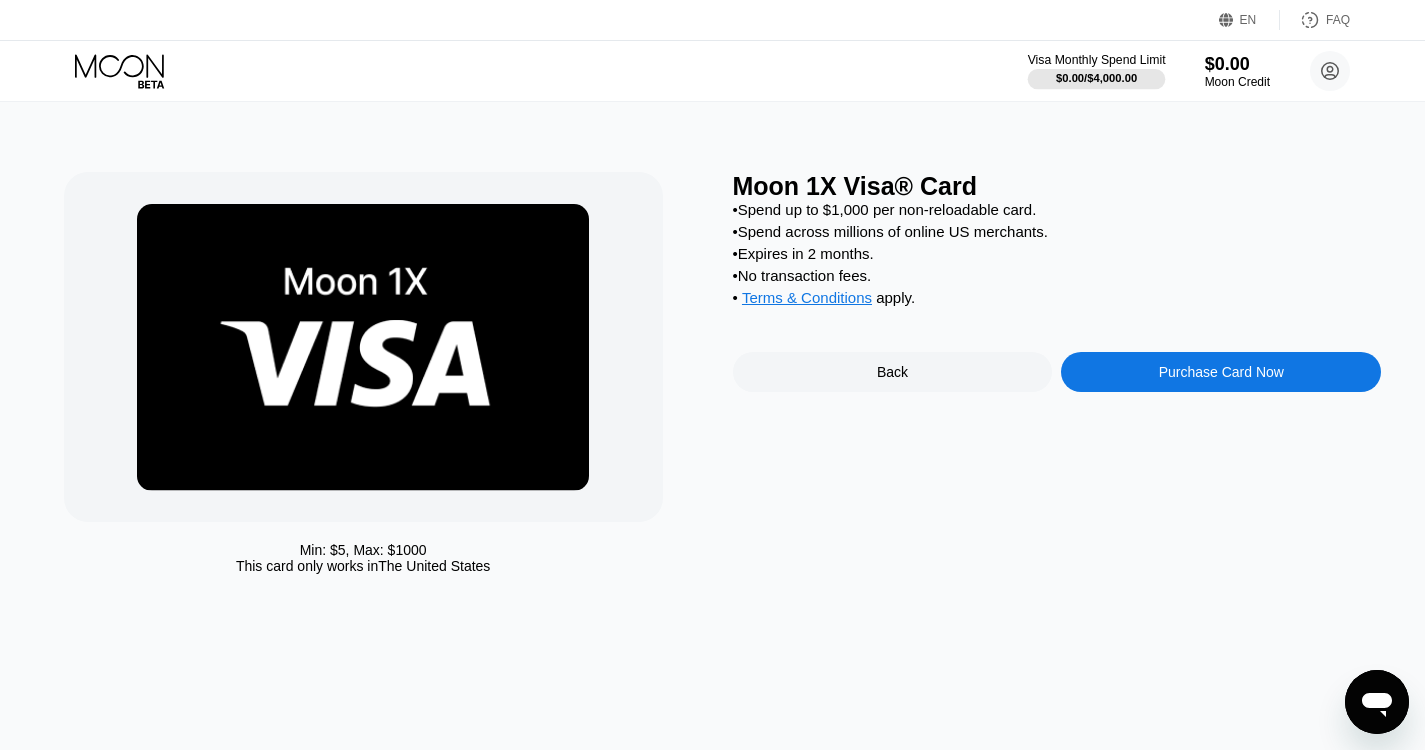 click on "$0.00 / $4,000.00" at bounding box center [1096, 78] 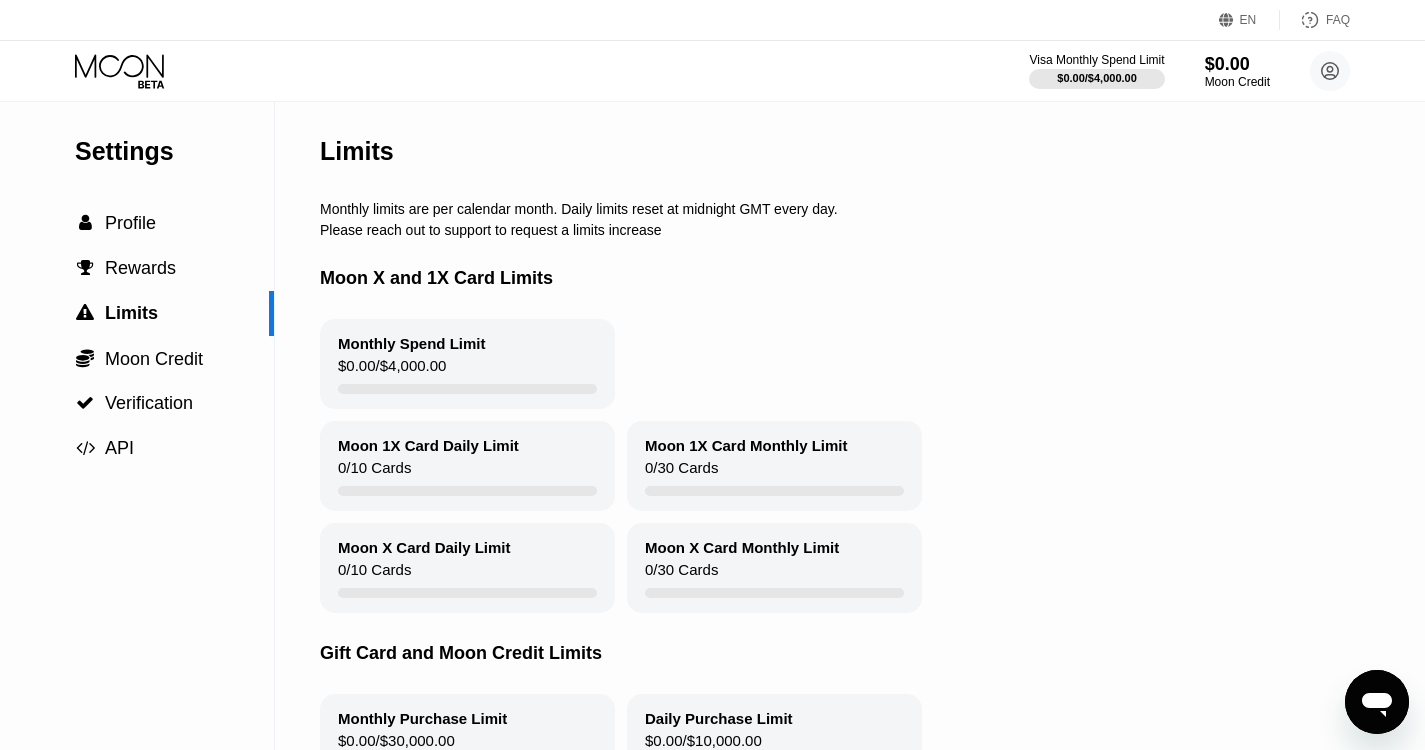 click on "Moon 1X Card Daily Limit" at bounding box center (428, 445) 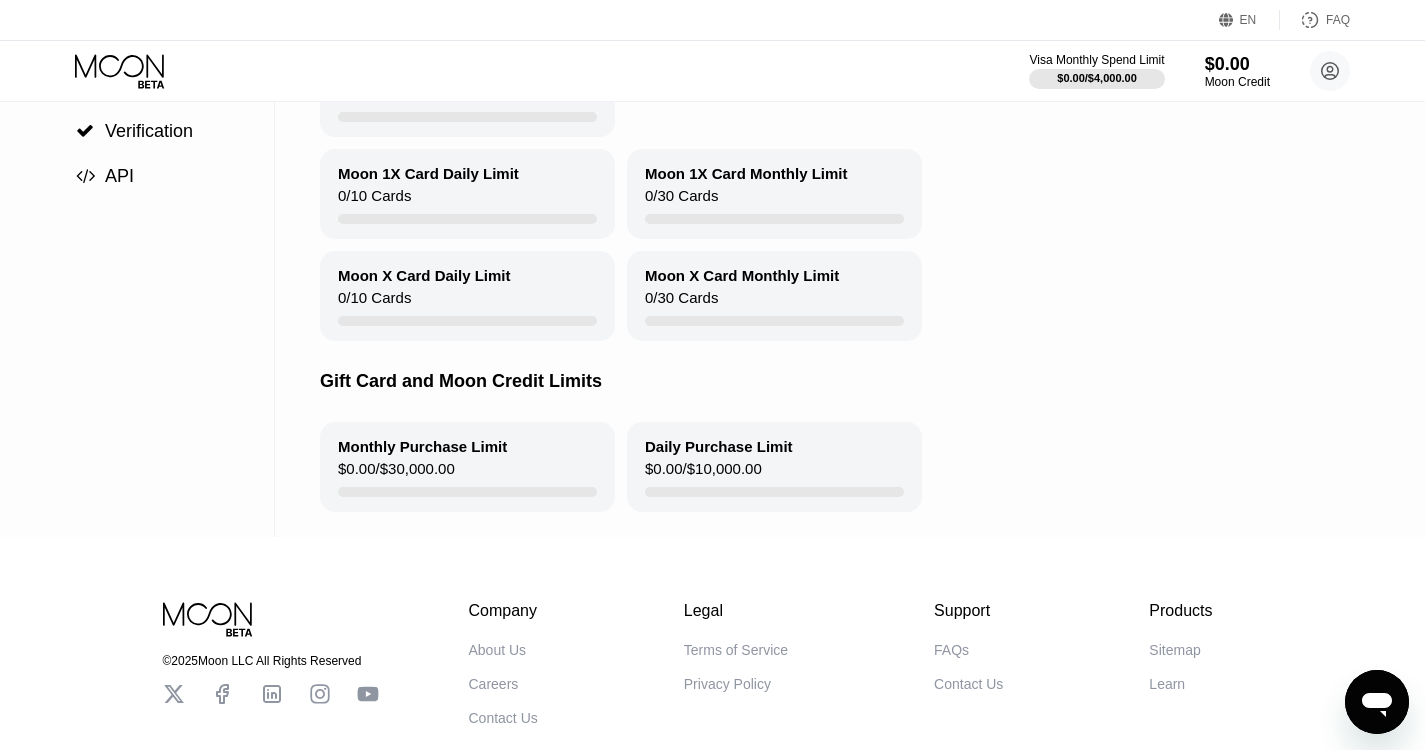 scroll, scrollTop: 300, scrollLeft: 0, axis: vertical 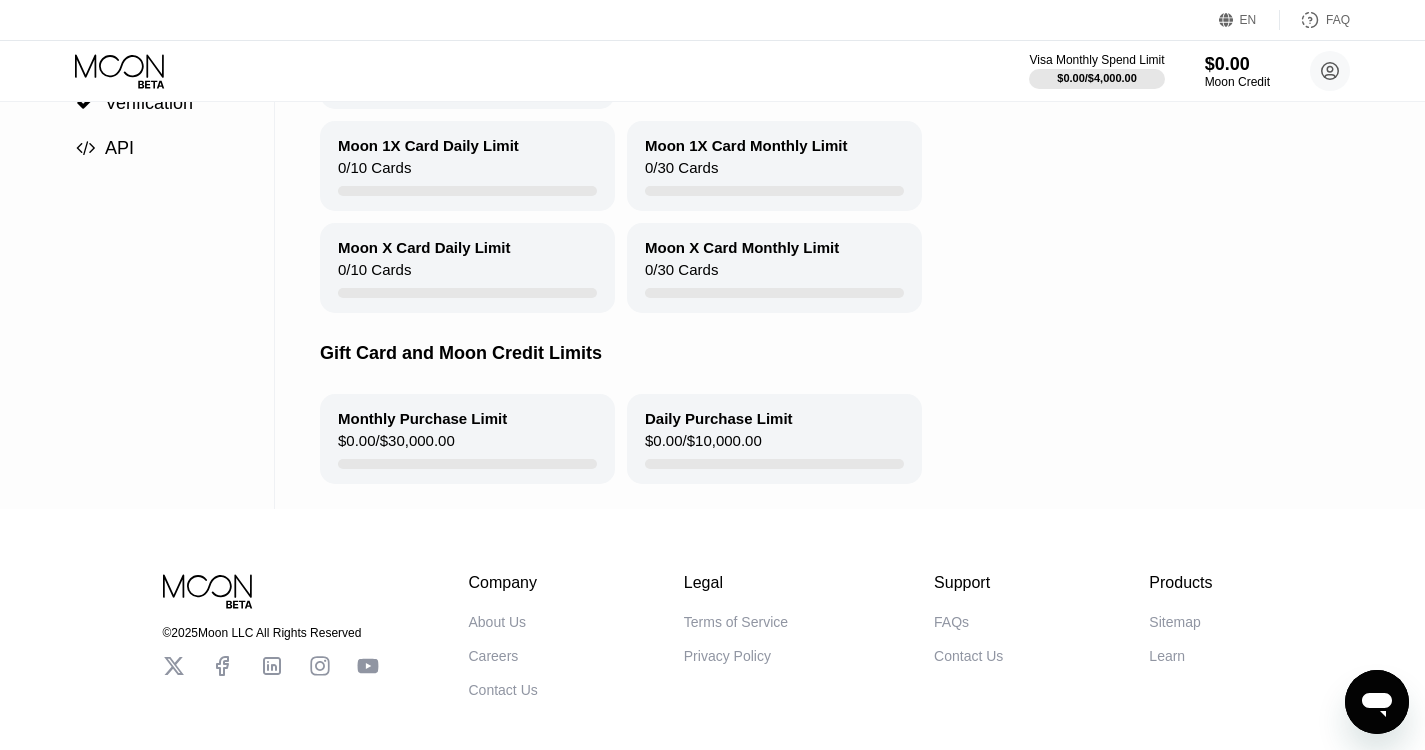 click on "$0.00 / $30,000.00" at bounding box center (396, 445) 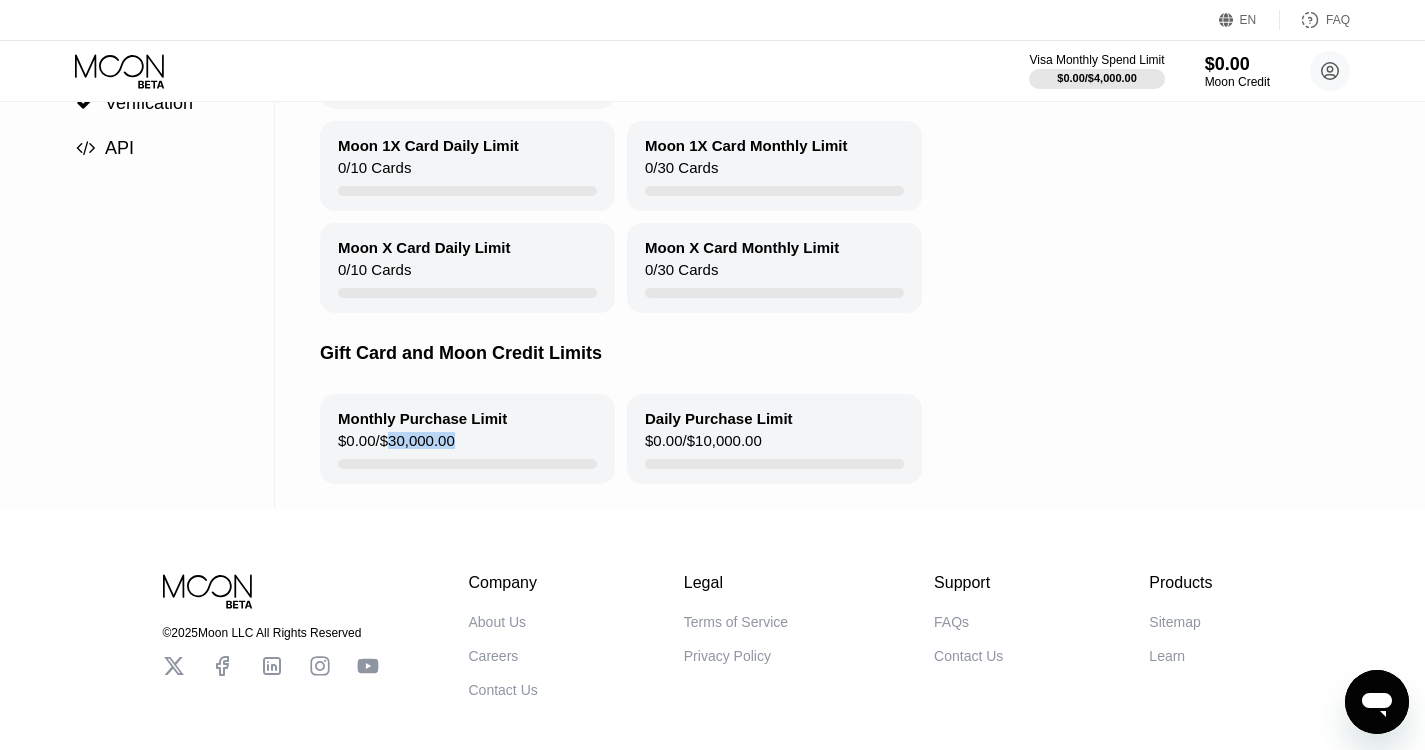 click on "$0.00 / $30,000.00" at bounding box center (396, 445) 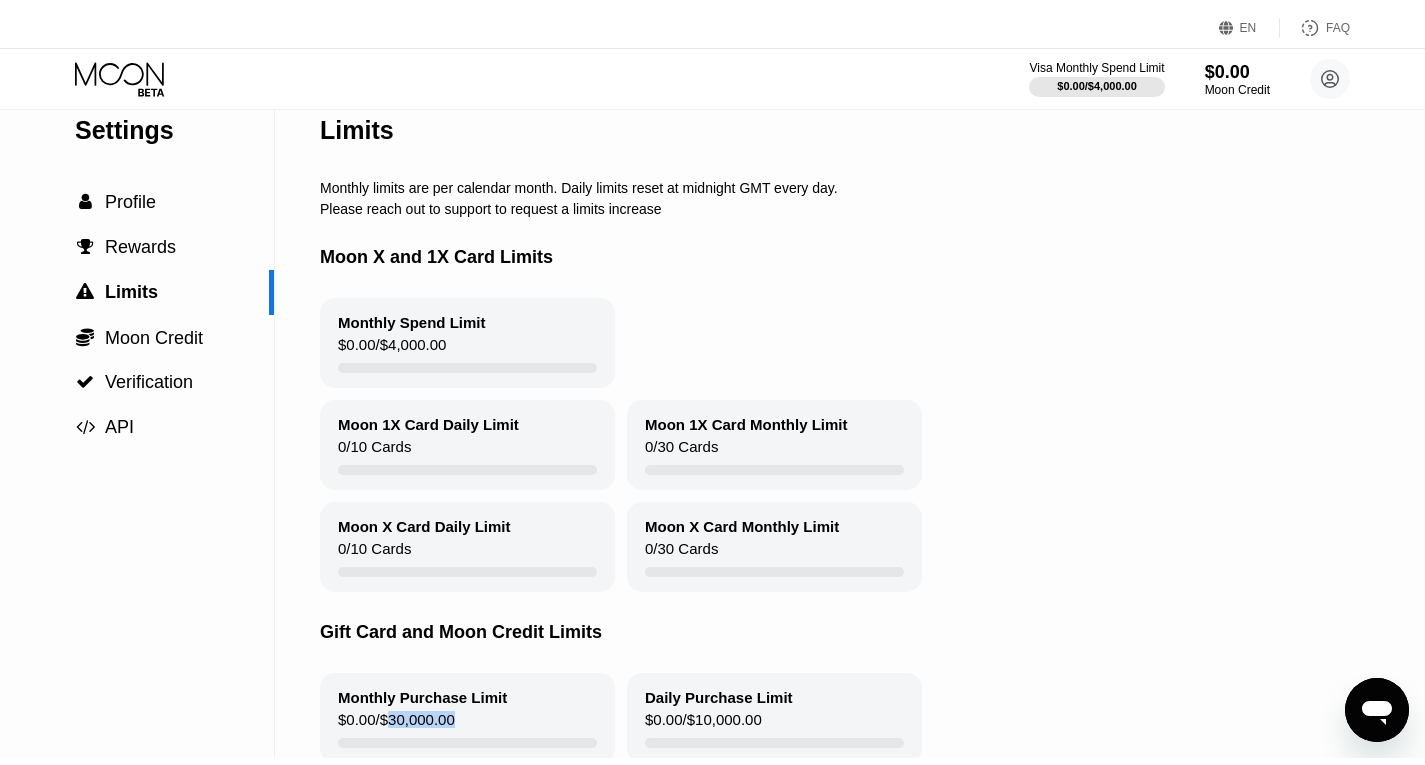 scroll, scrollTop: 0, scrollLeft: 0, axis: both 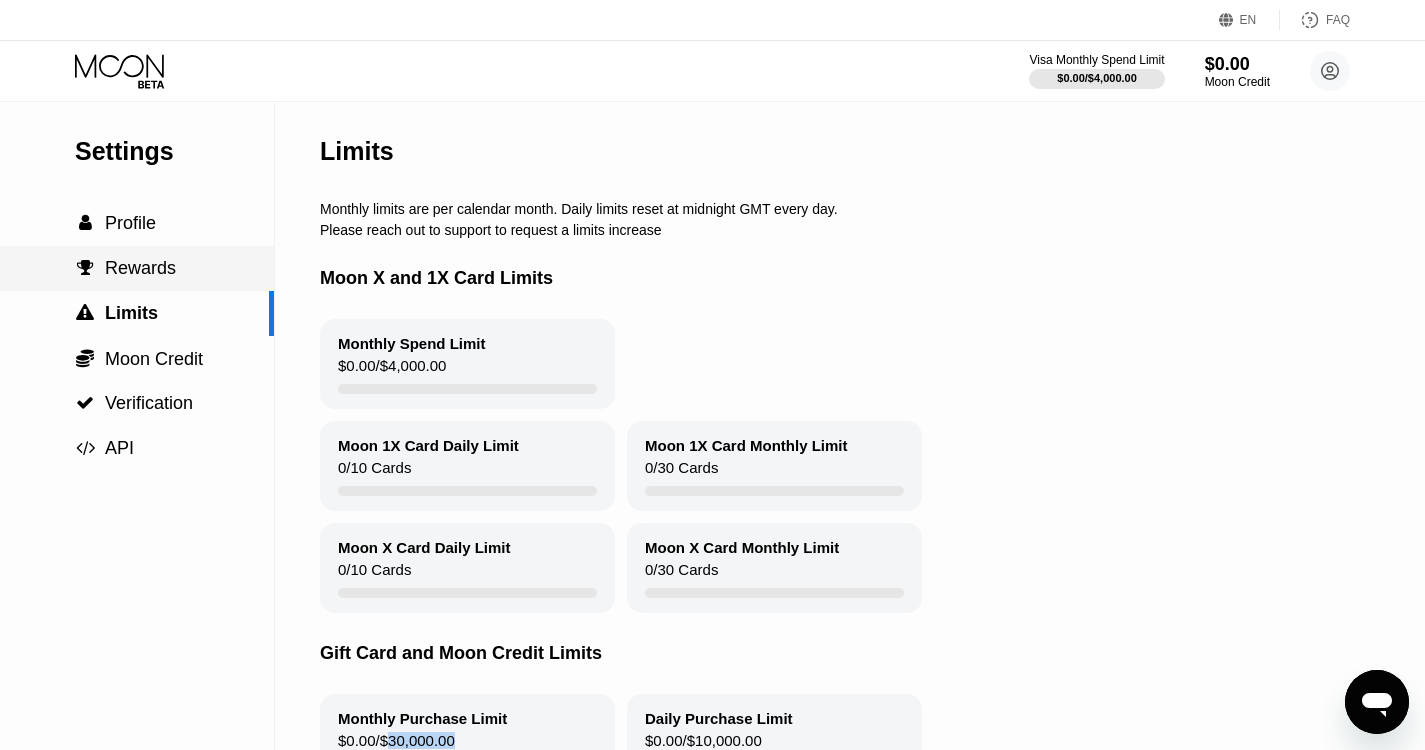 click on "Rewards" at bounding box center (140, 268) 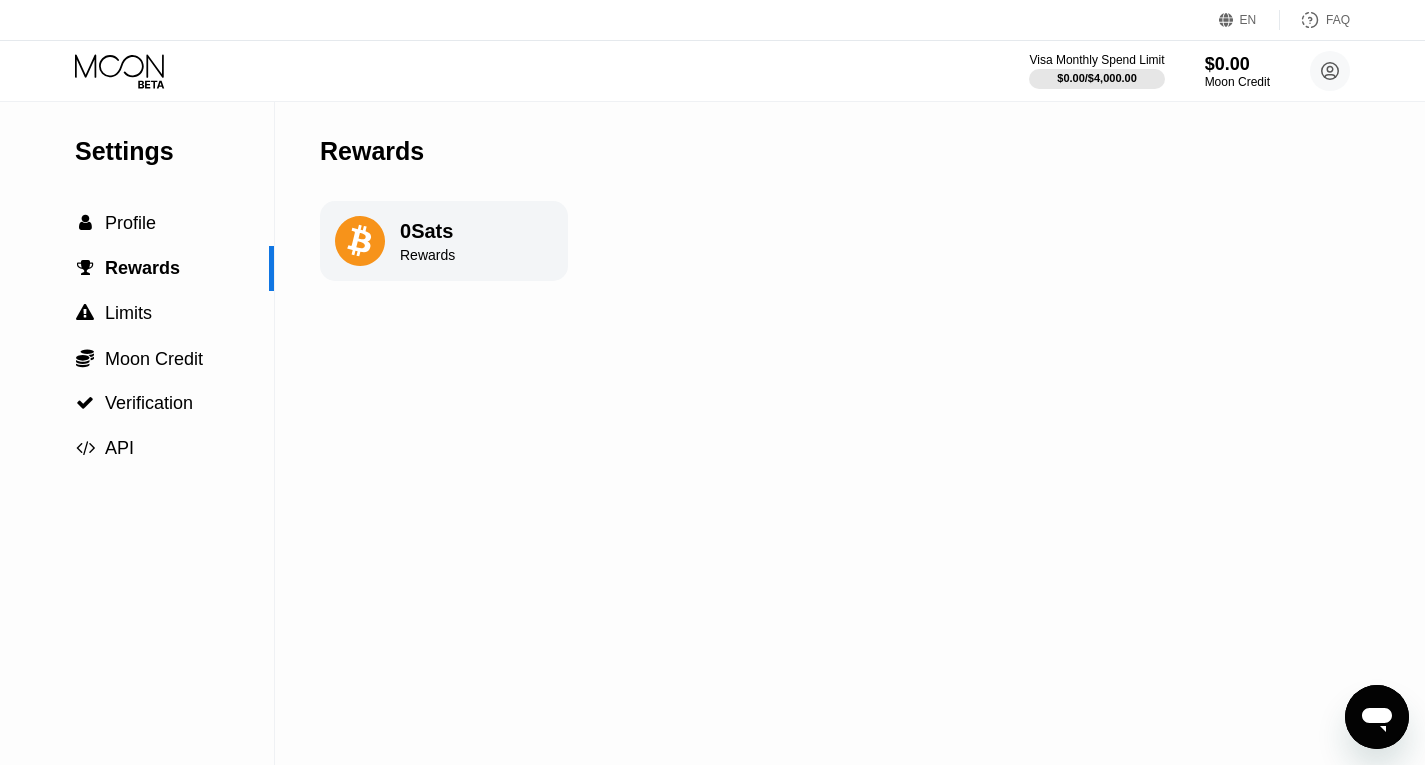 click on "Rewards" at bounding box center [427, 255] 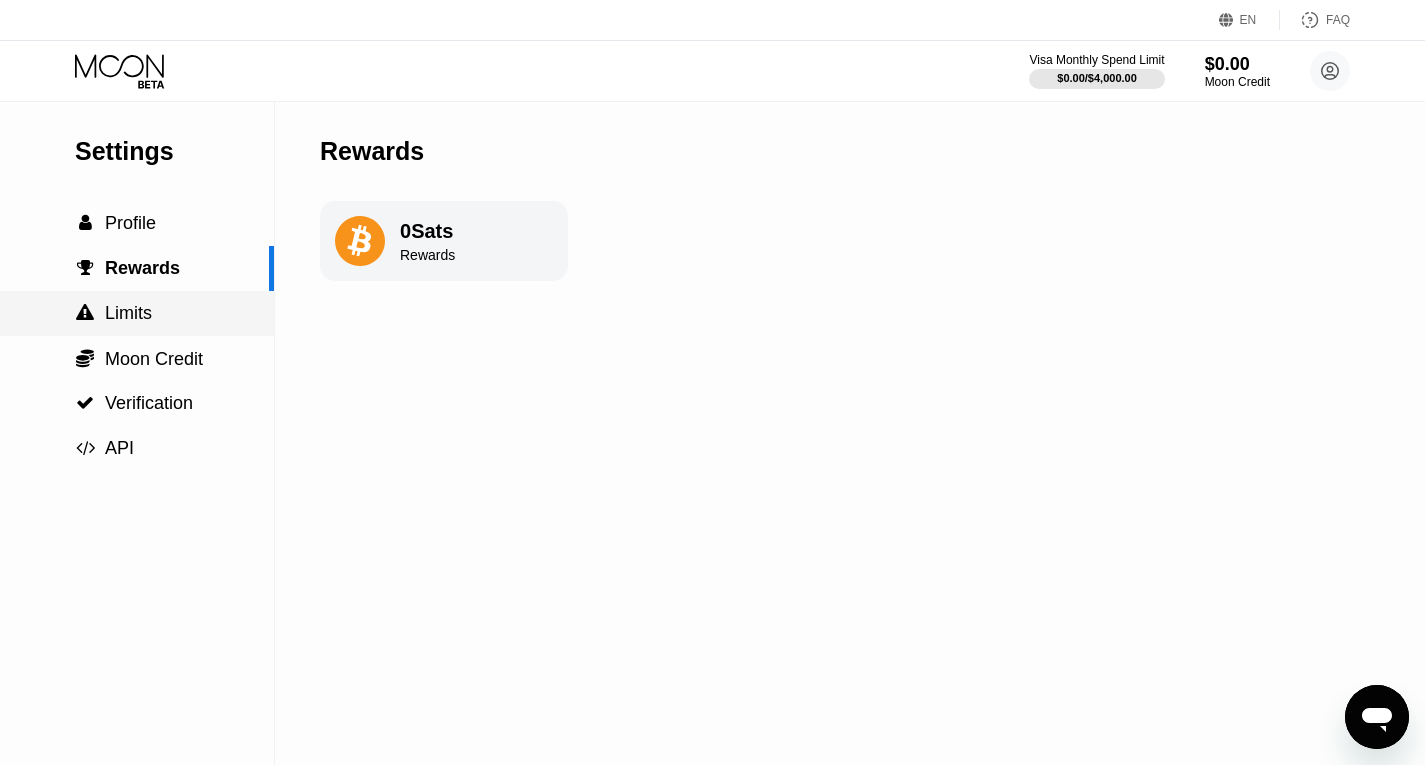 click on "Limits" at bounding box center (128, 313) 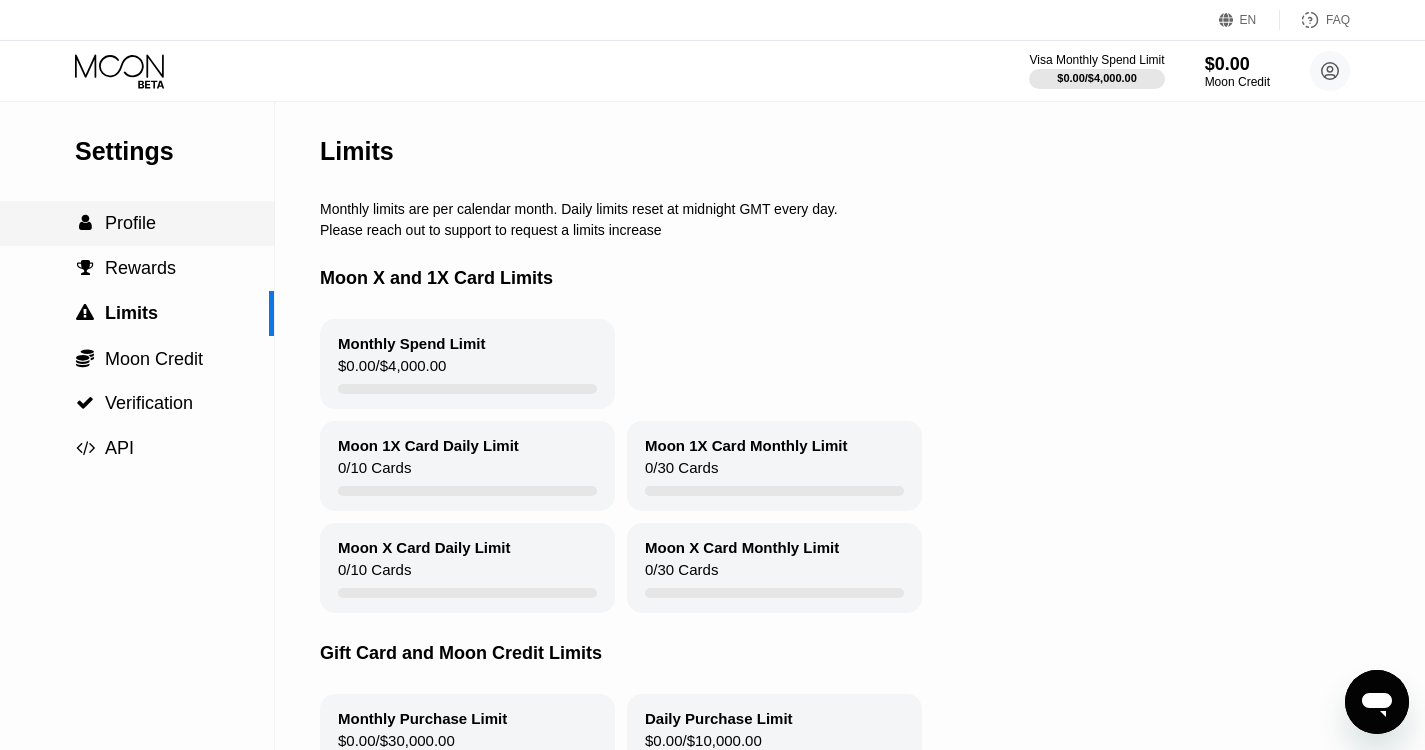 click on "Profile" at bounding box center [130, 223] 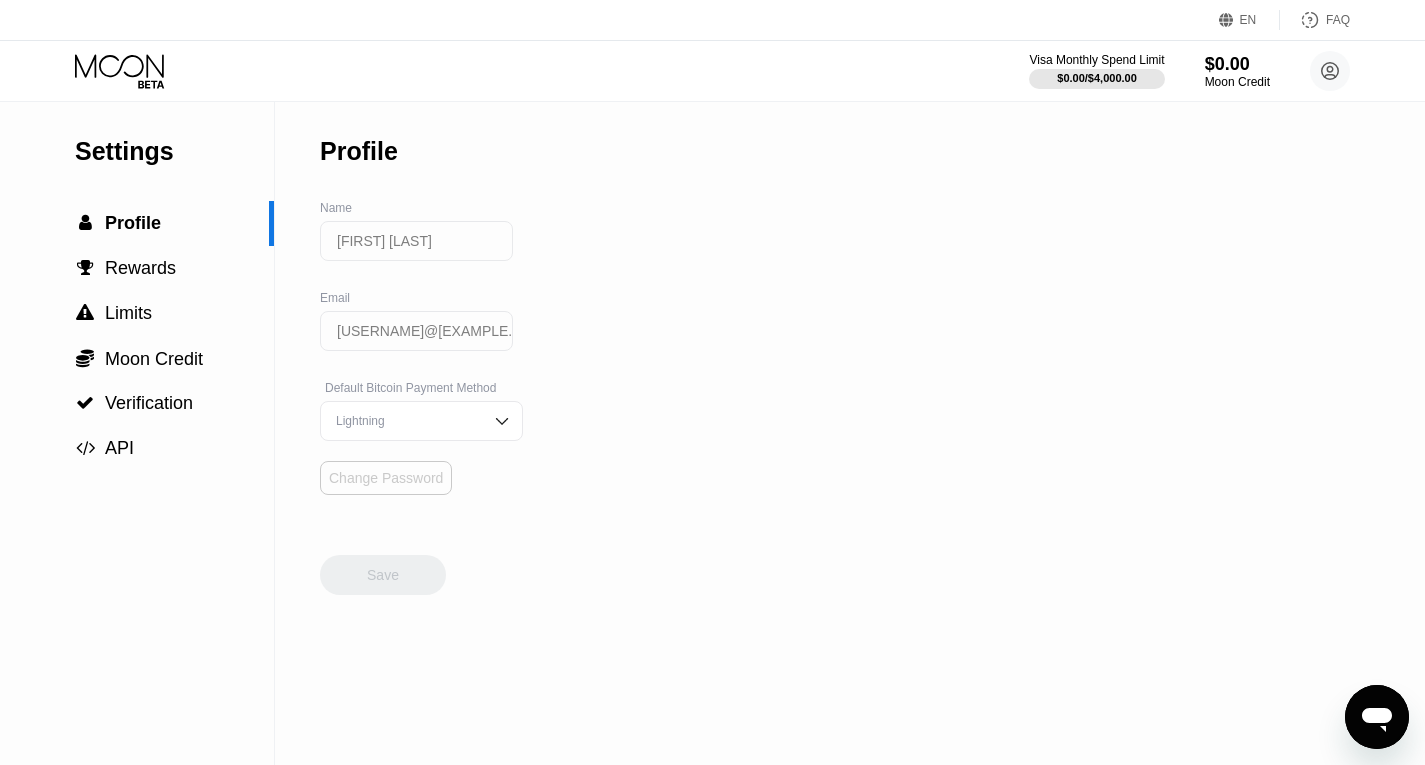 click on "Change Password" at bounding box center (386, 478) 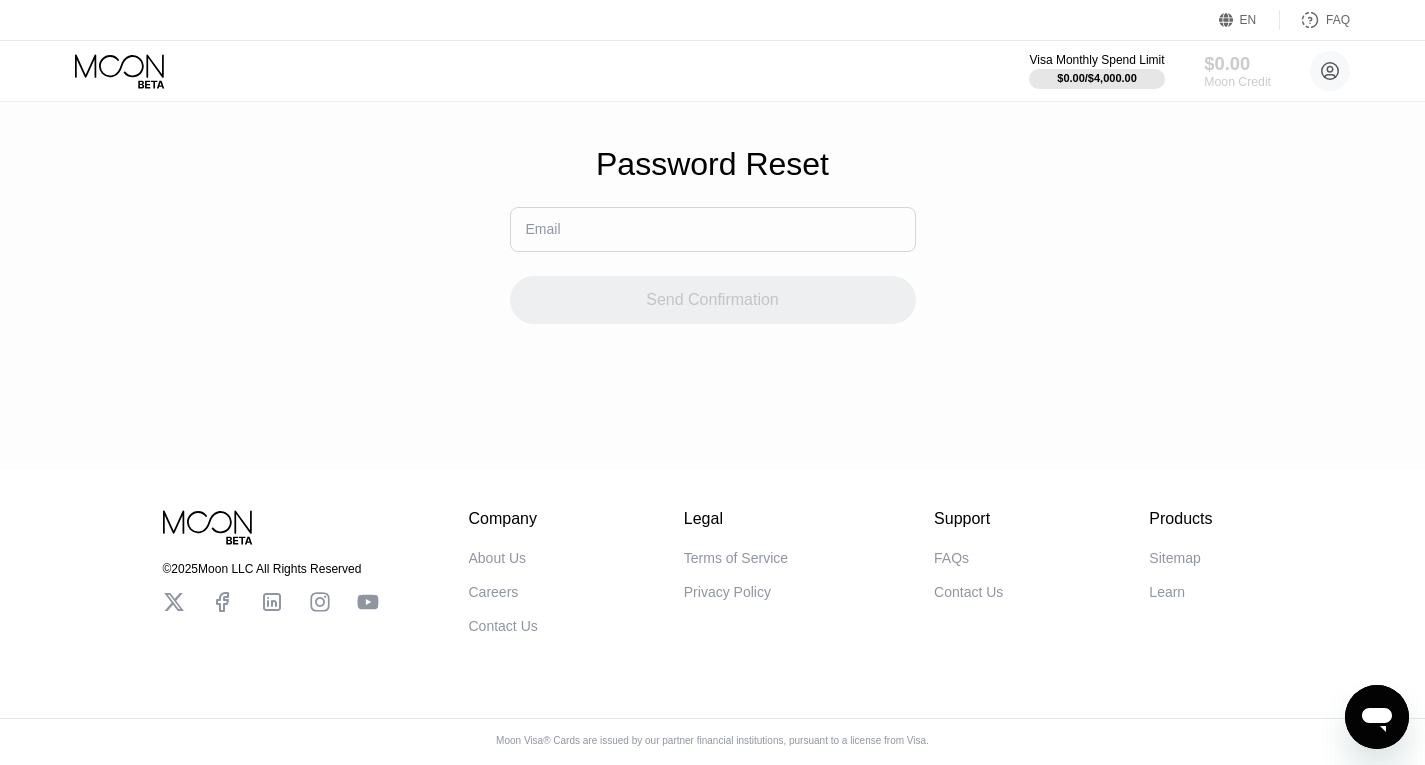 click on "$0.00" at bounding box center (1237, 63) 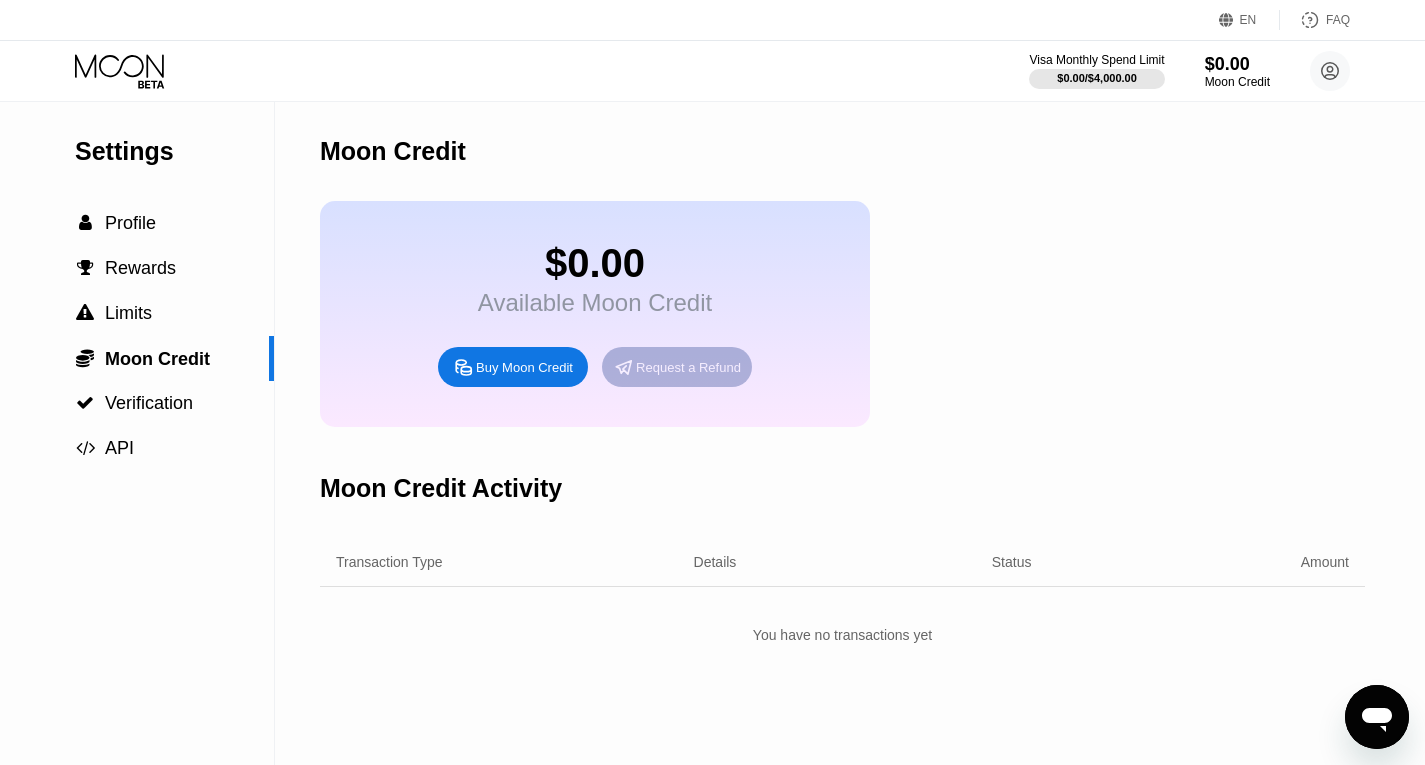 click on "Request a Refund" at bounding box center [688, 367] 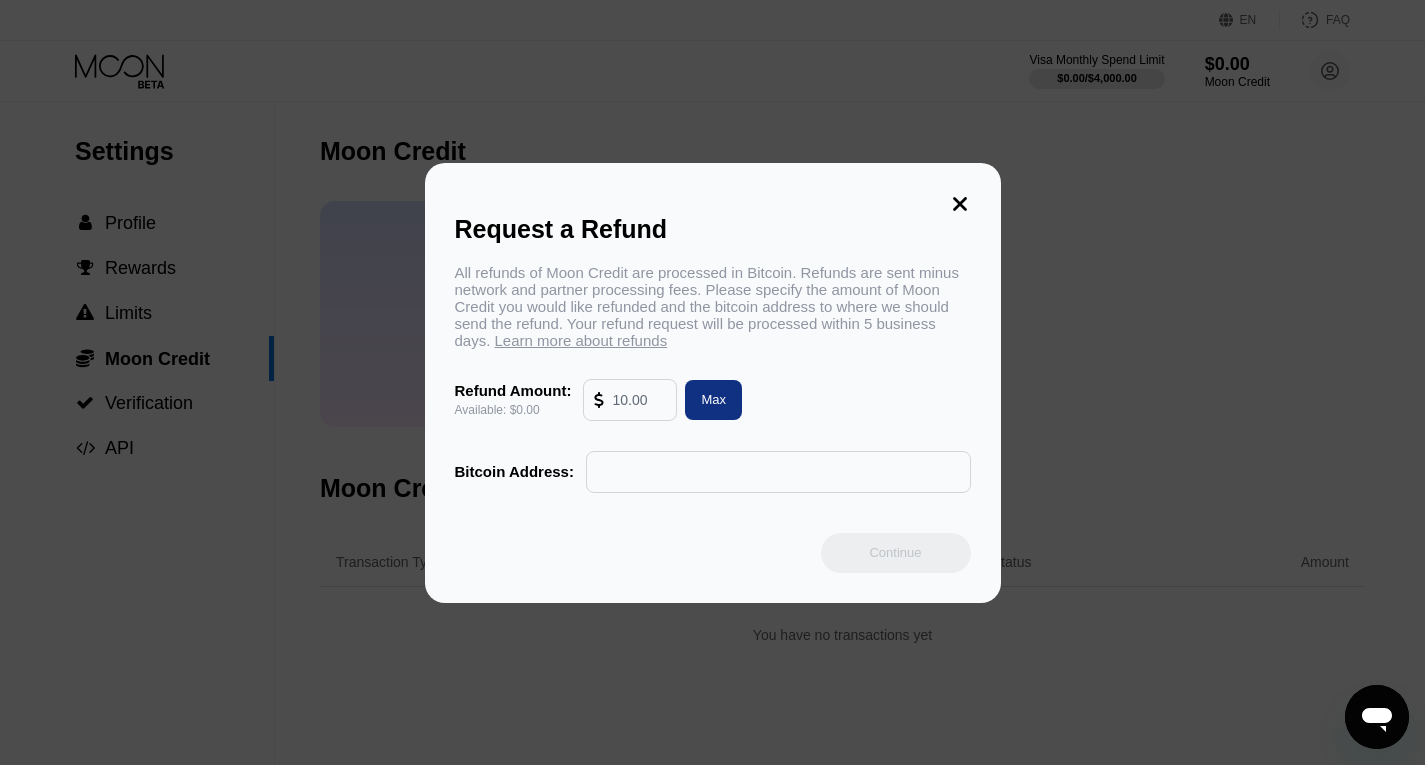 click at bounding box center (639, 400) 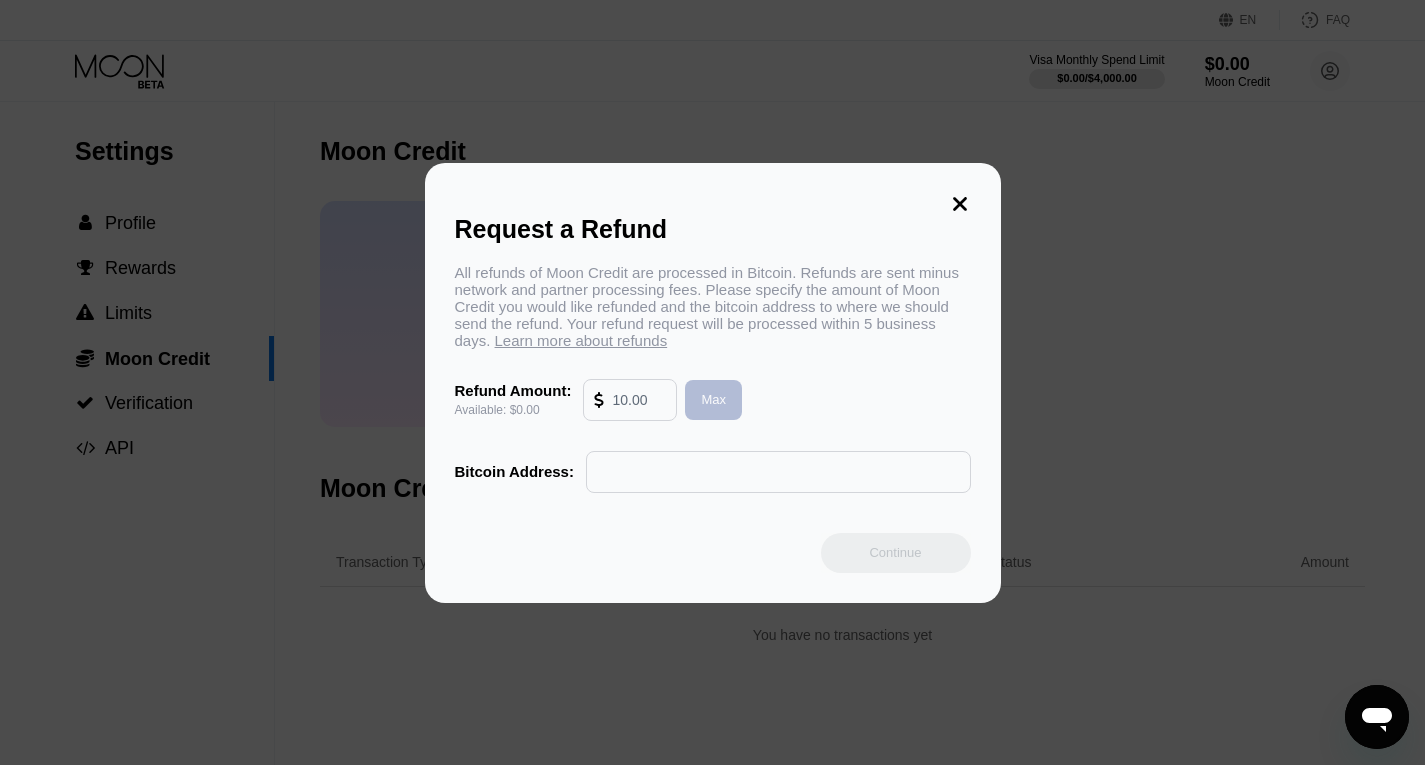 click on "Max" at bounding box center (713, 399) 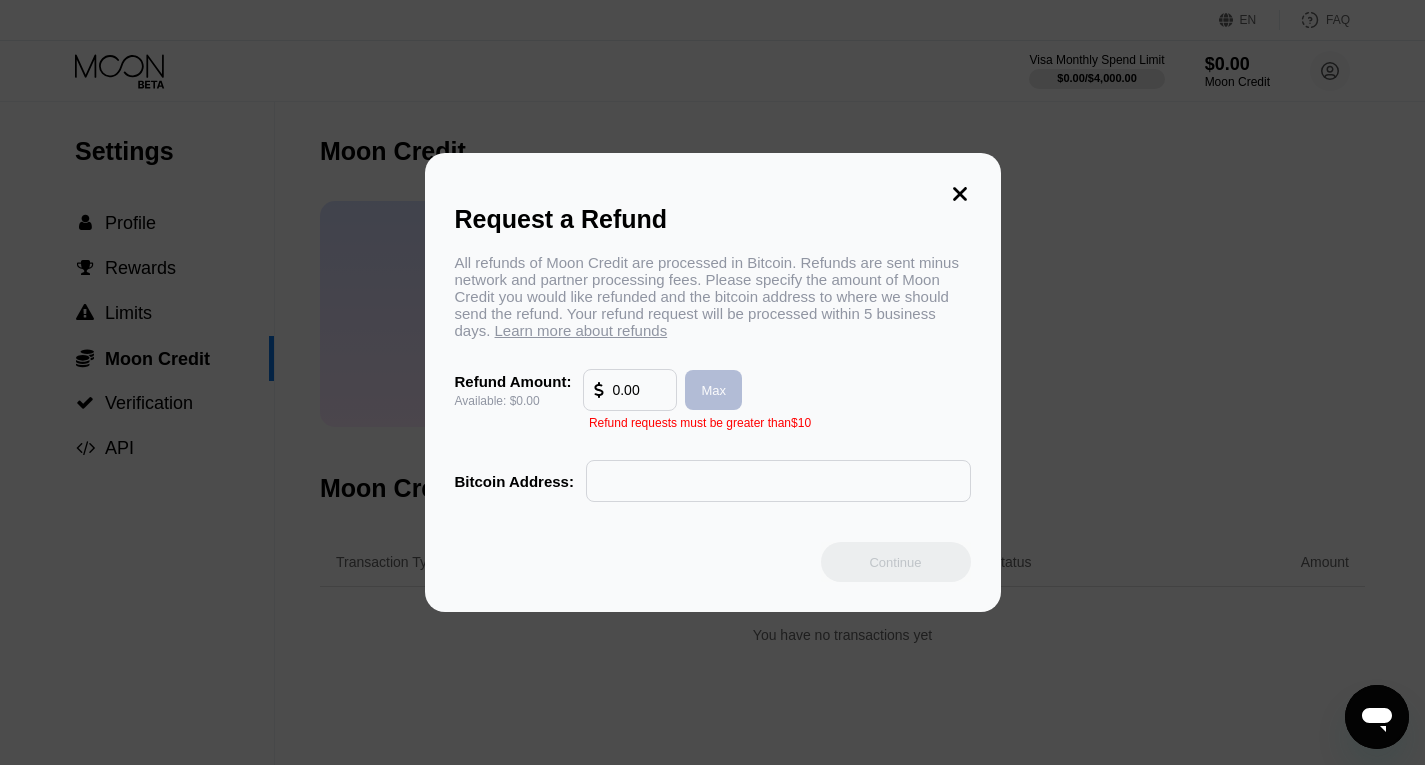 click on "Max" at bounding box center (713, 390) 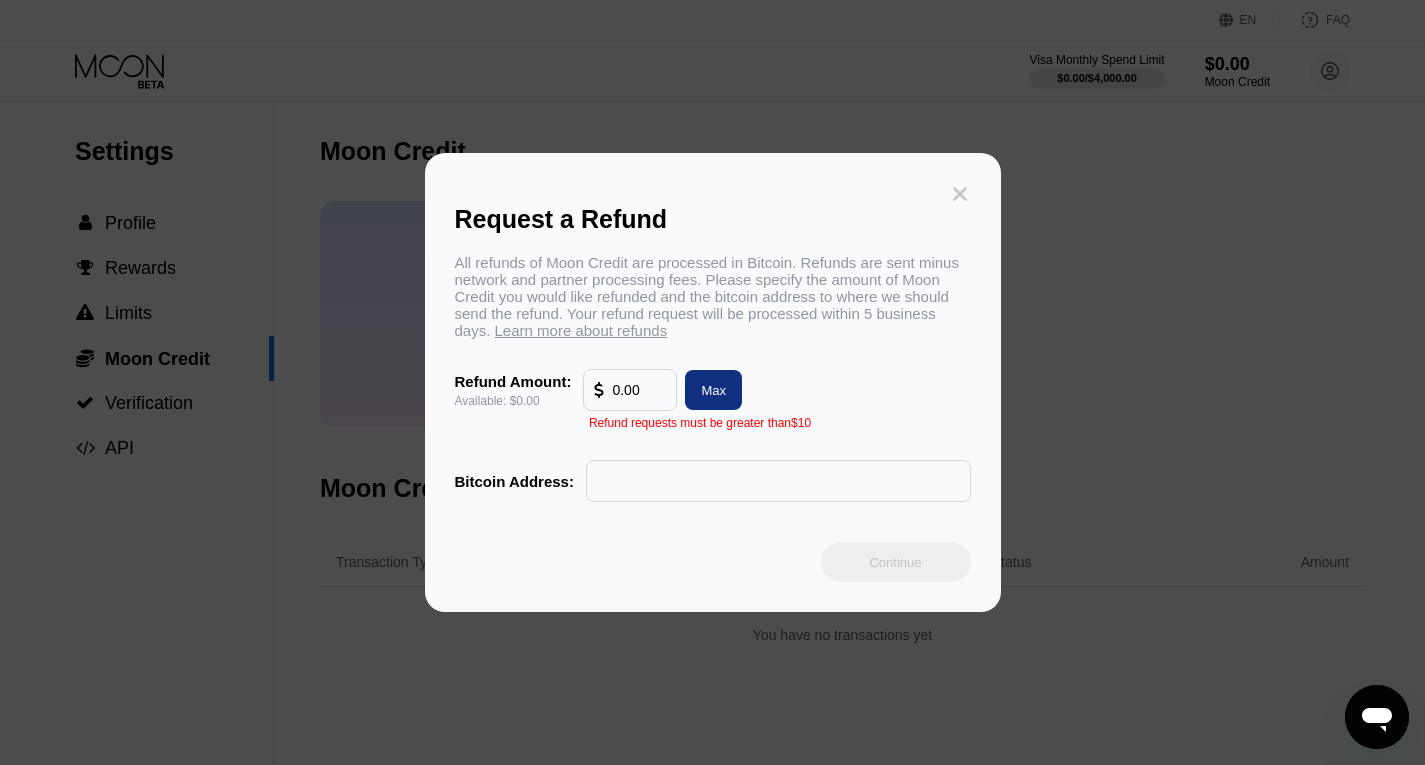 click 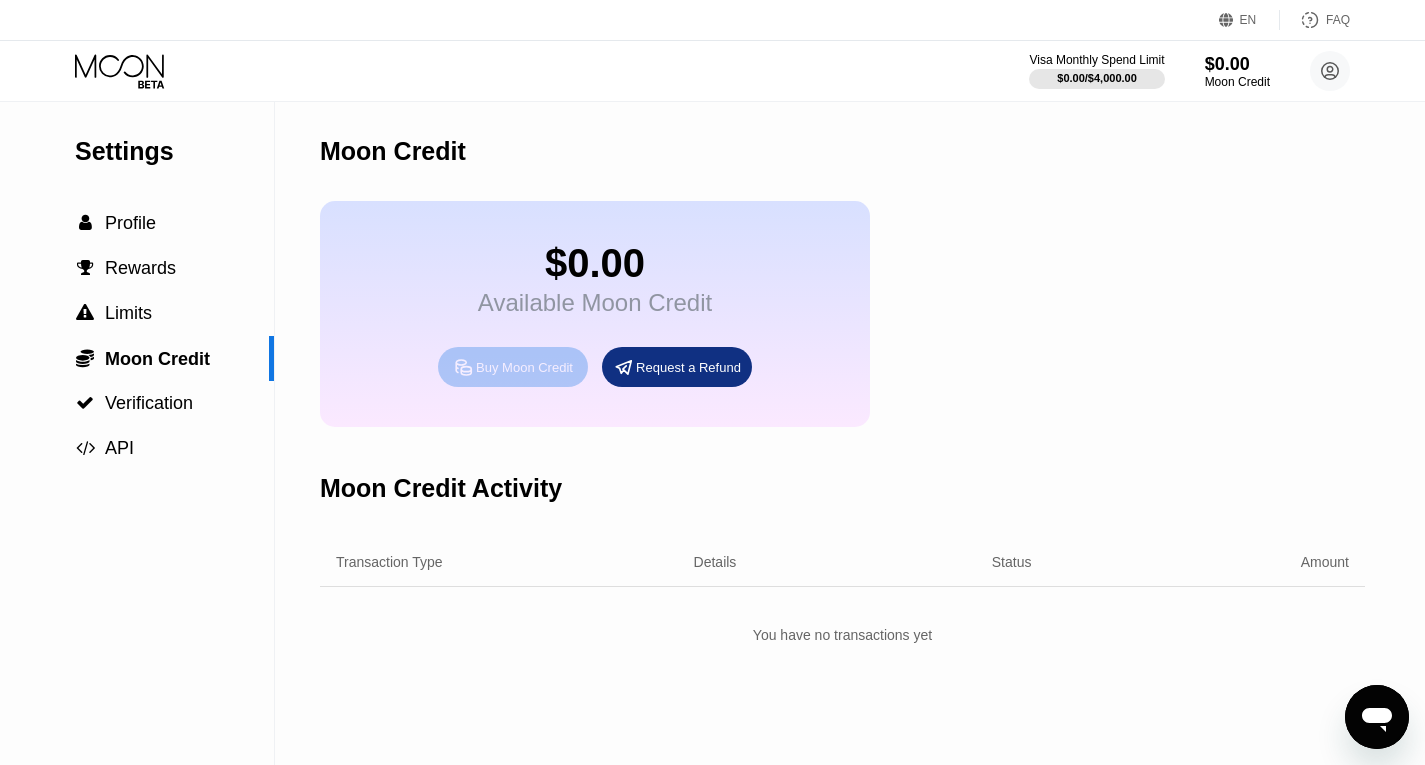 click on "Buy Moon Credit" at bounding box center [524, 367] 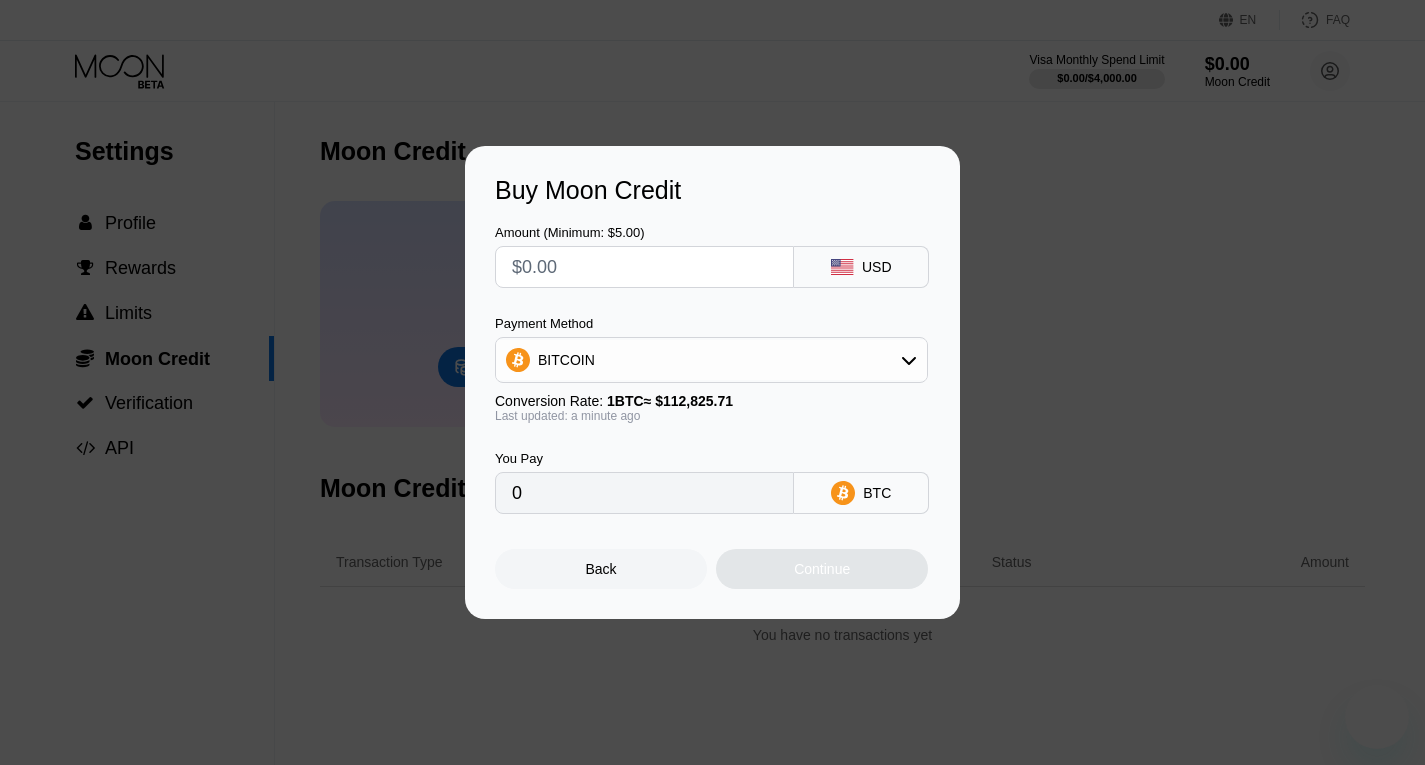 scroll, scrollTop: 0, scrollLeft: 0, axis: both 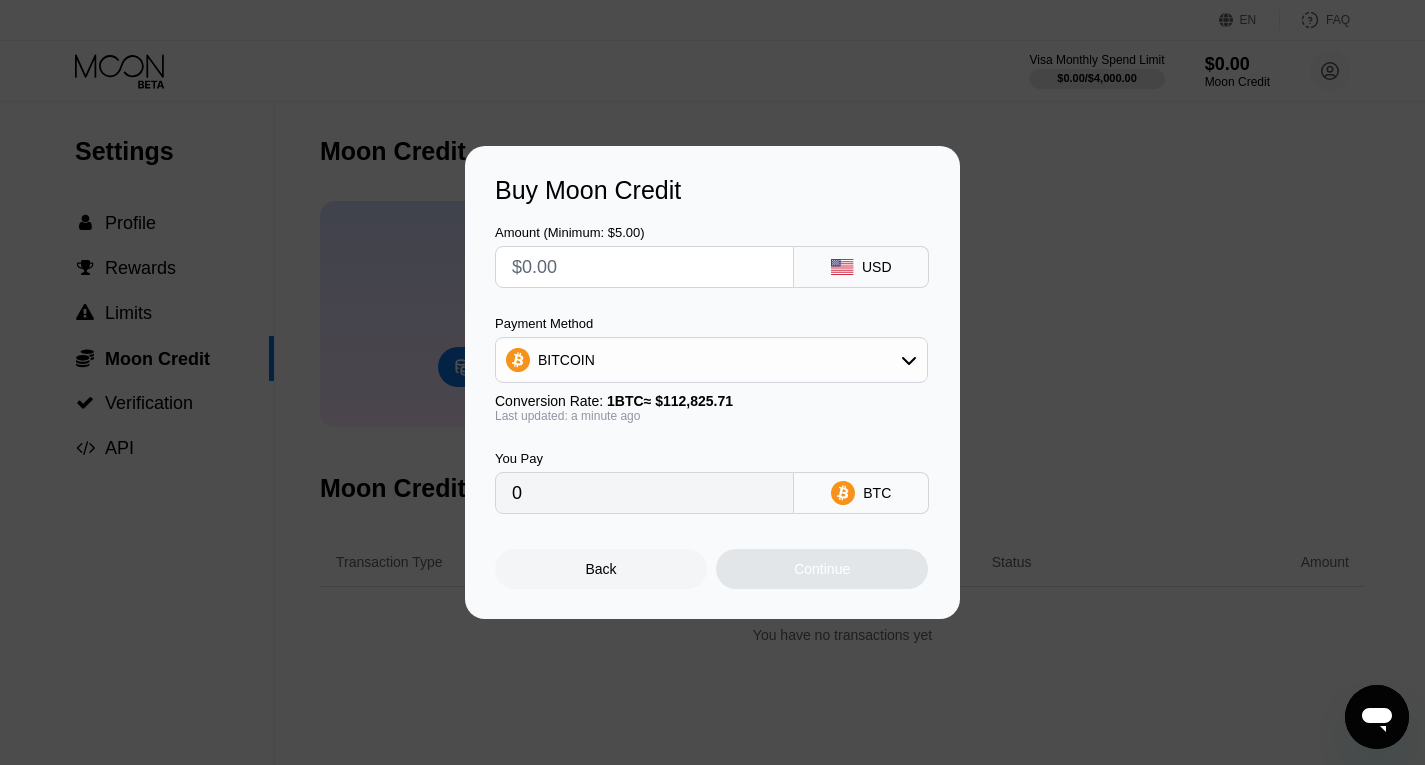 click at bounding box center [644, 267] 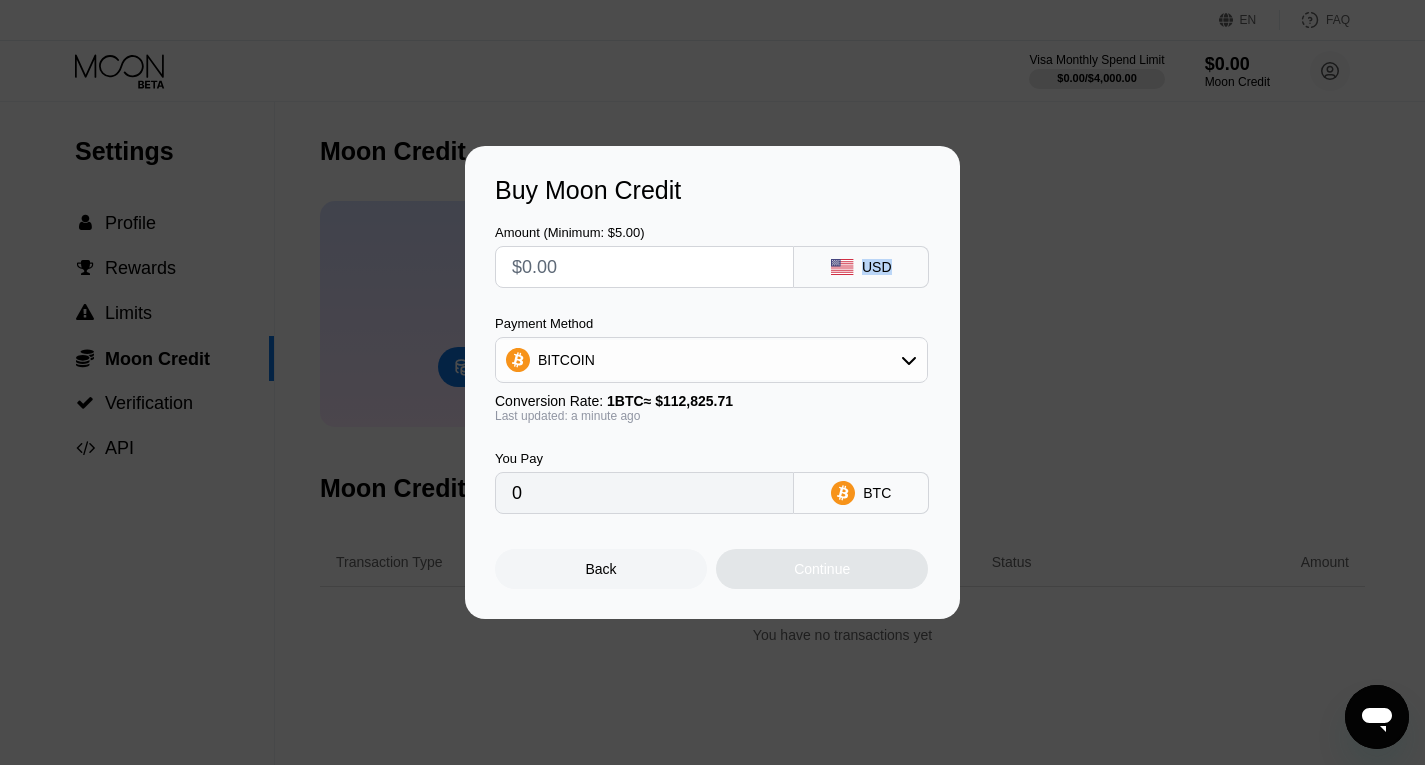 click on "USD" at bounding box center (877, 267) 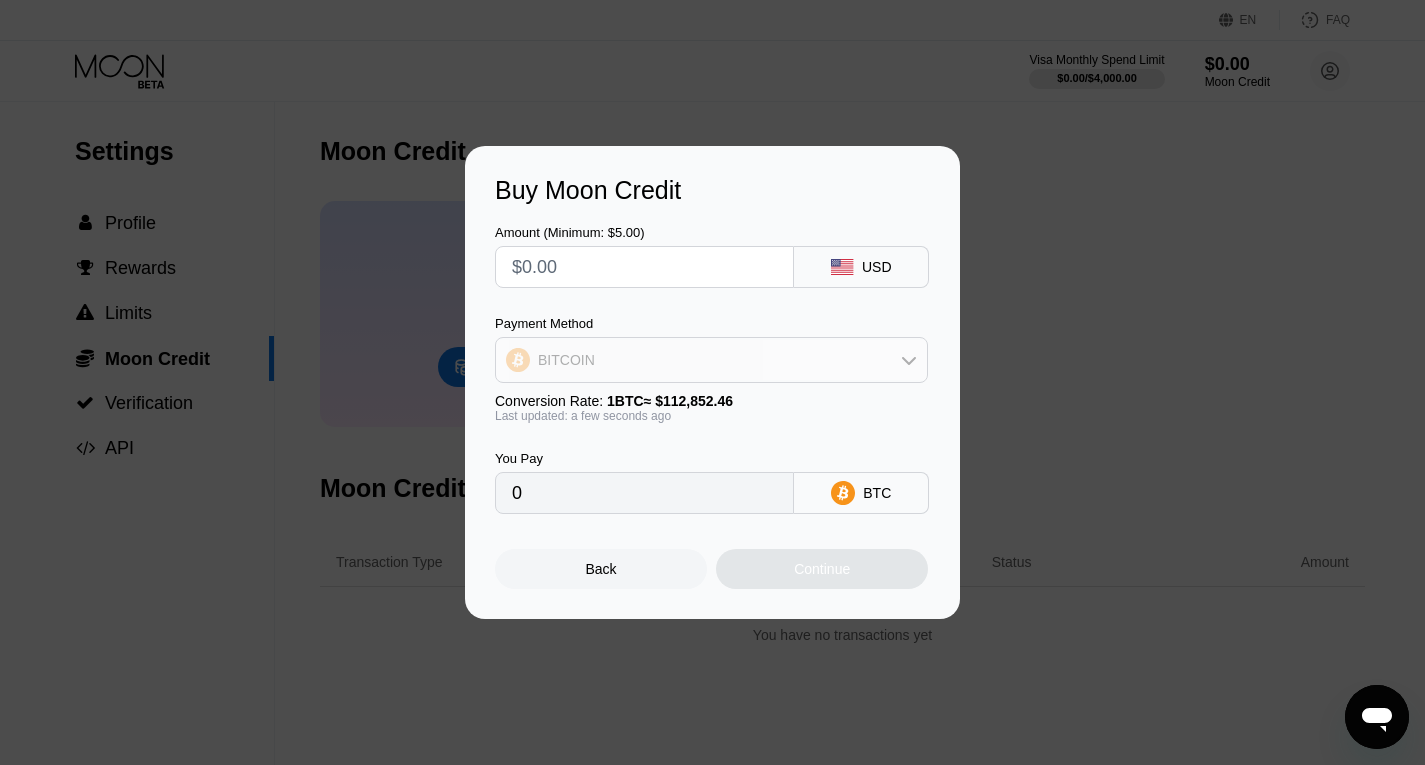 click on "BITCOIN" at bounding box center [711, 360] 